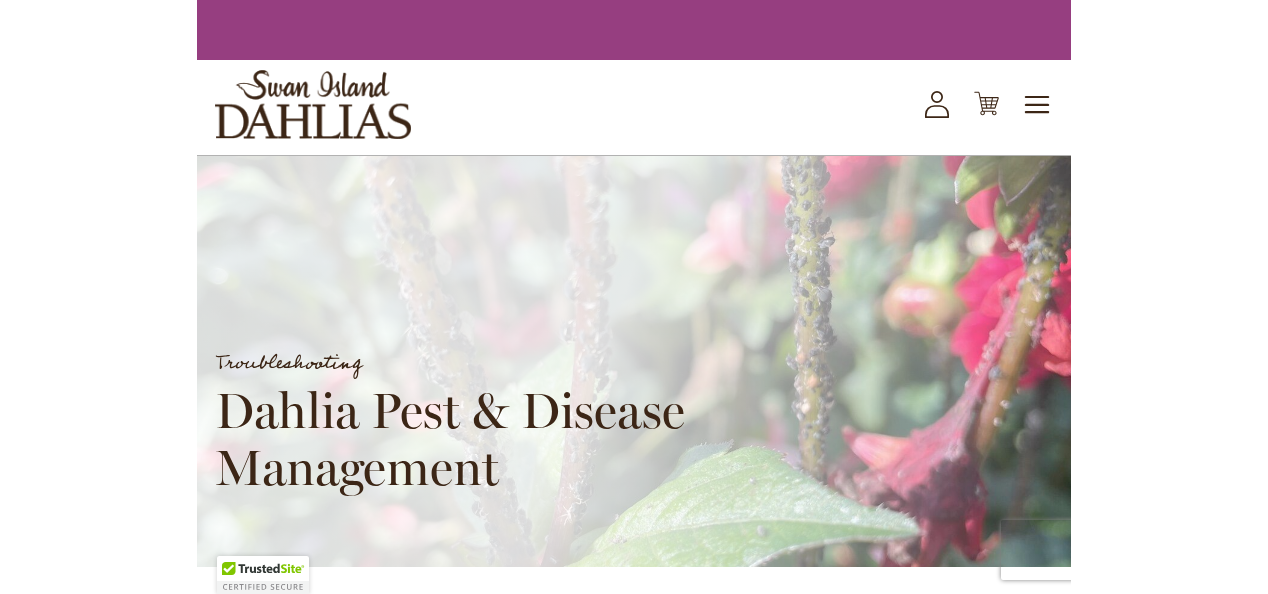 scroll, scrollTop: 0, scrollLeft: 0, axis: both 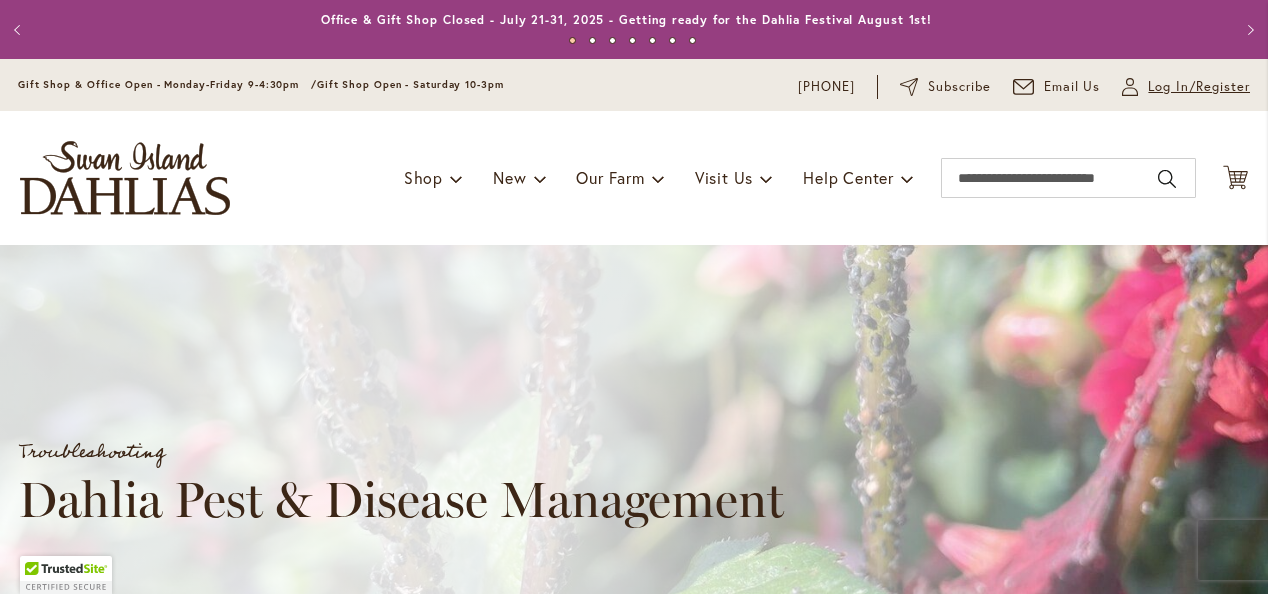 type on "**********" 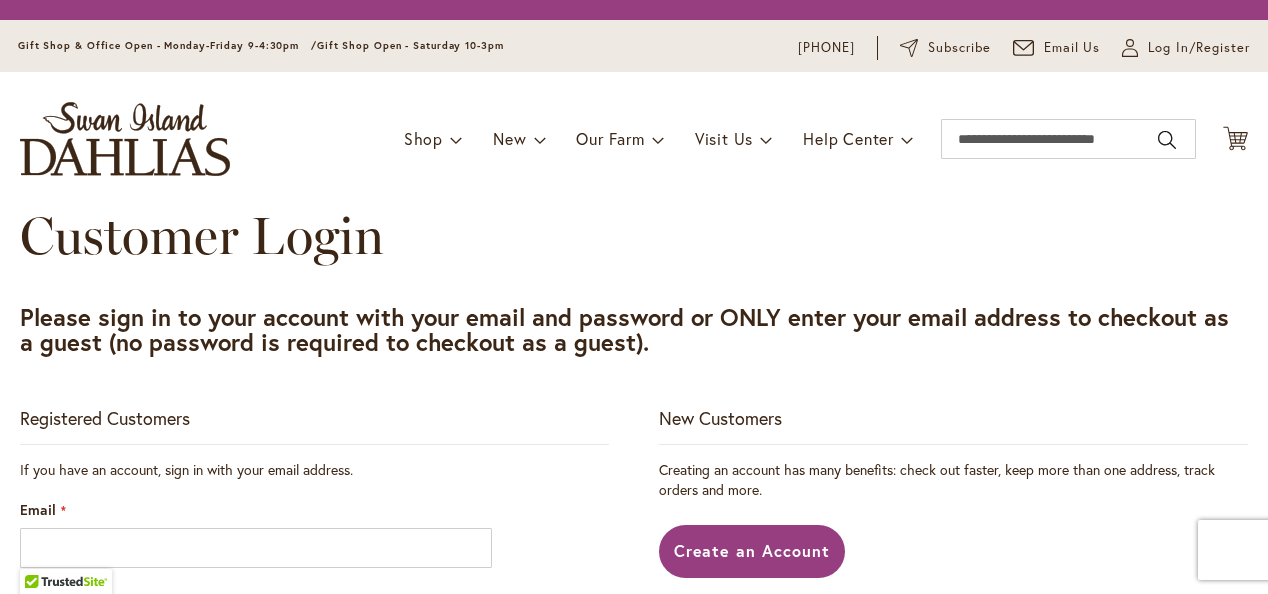 scroll, scrollTop: 0, scrollLeft: 0, axis: both 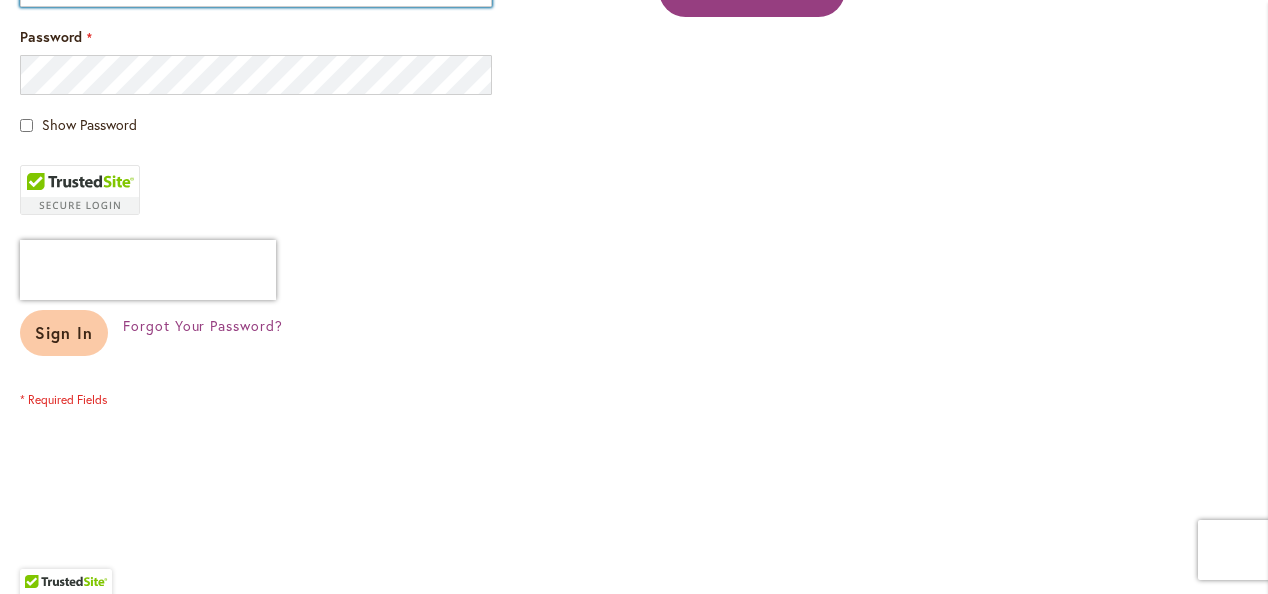 type on "**********" 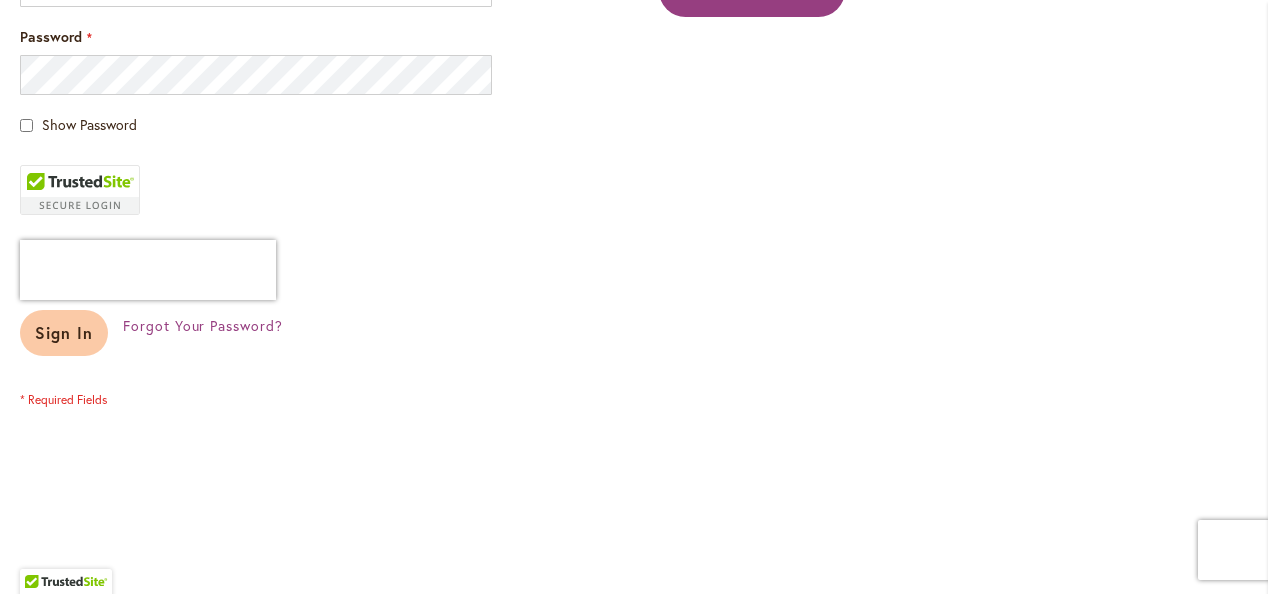 type on "**********" 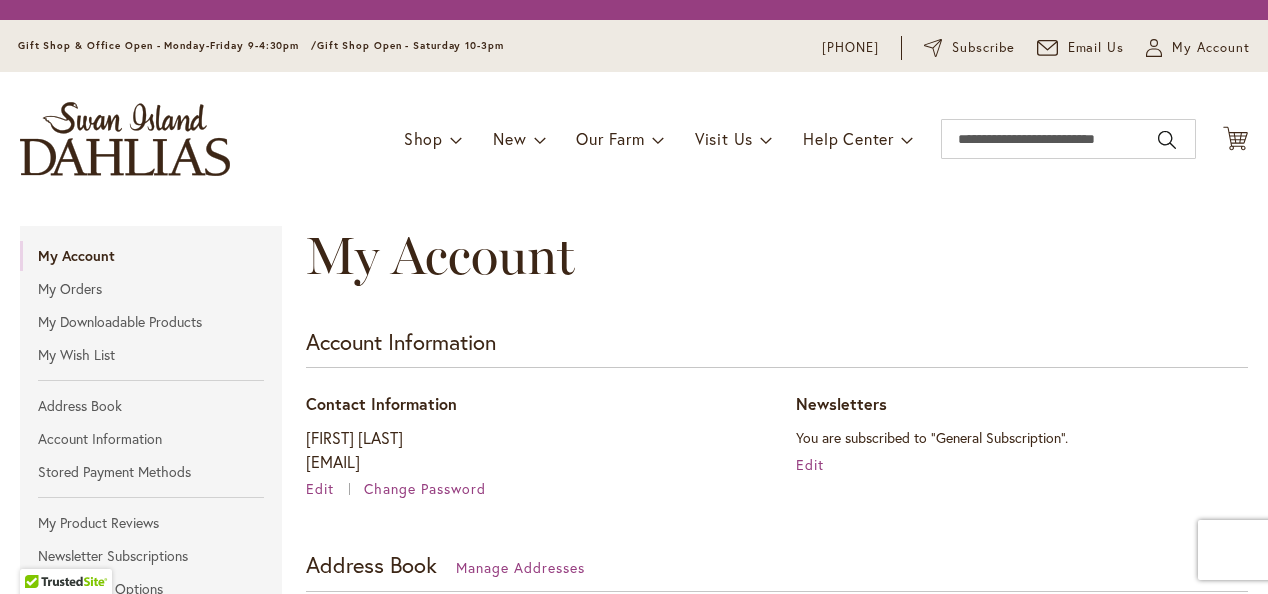 scroll, scrollTop: 0, scrollLeft: 0, axis: both 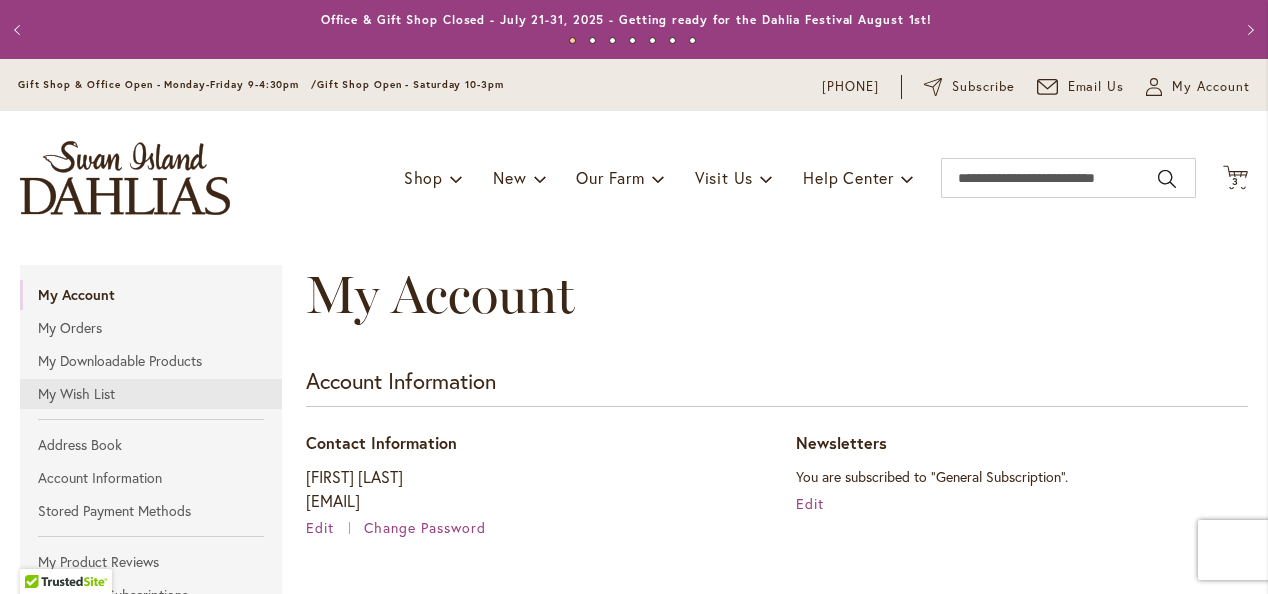 type on "**********" 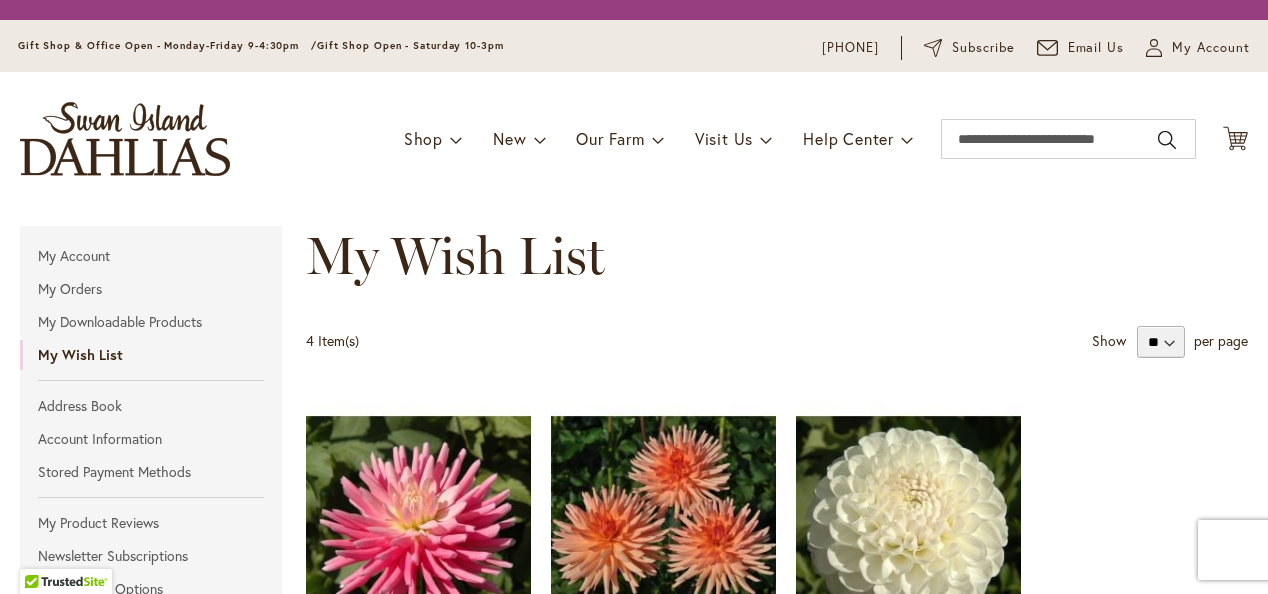 scroll, scrollTop: 0, scrollLeft: 0, axis: both 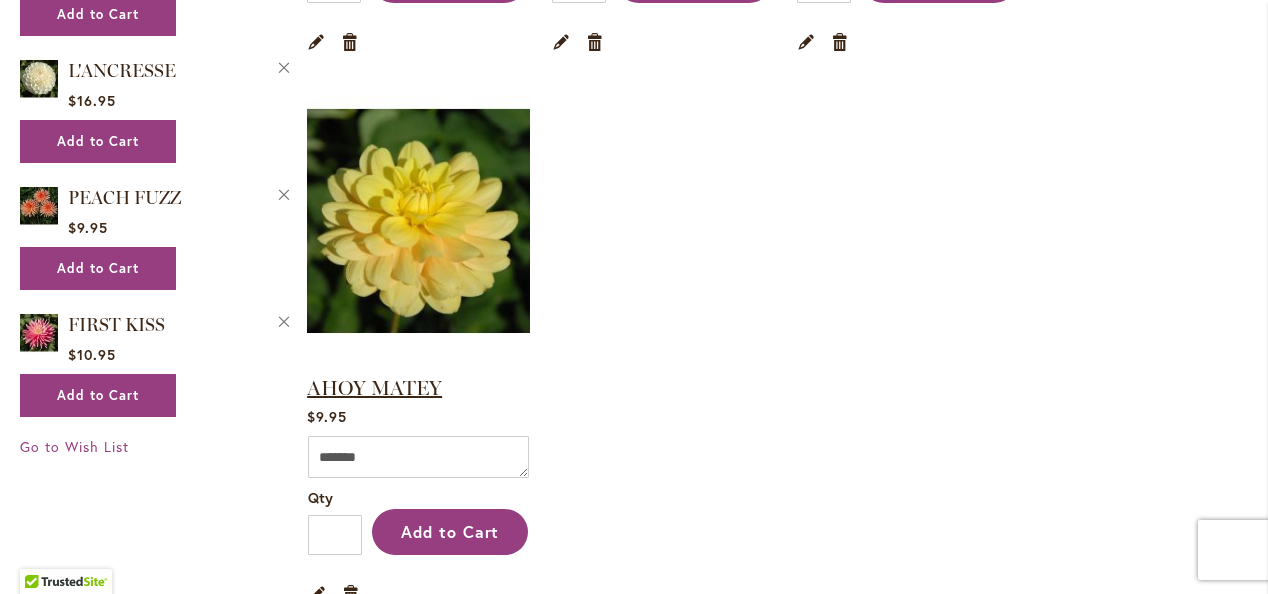 type on "**********" 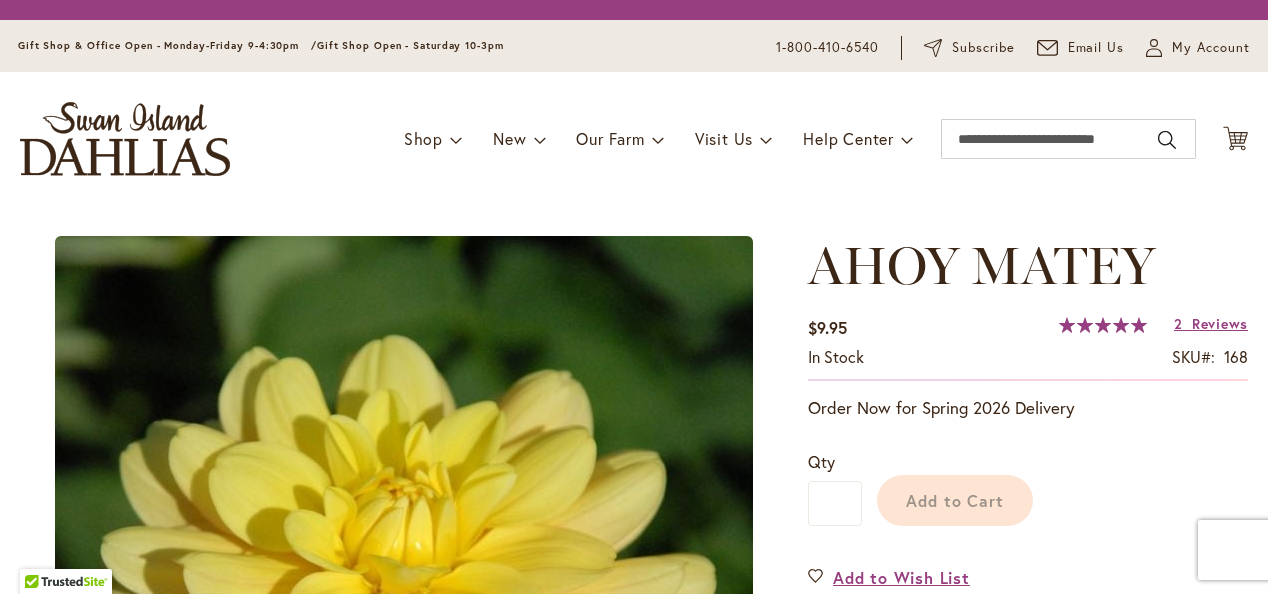scroll, scrollTop: 0, scrollLeft: 0, axis: both 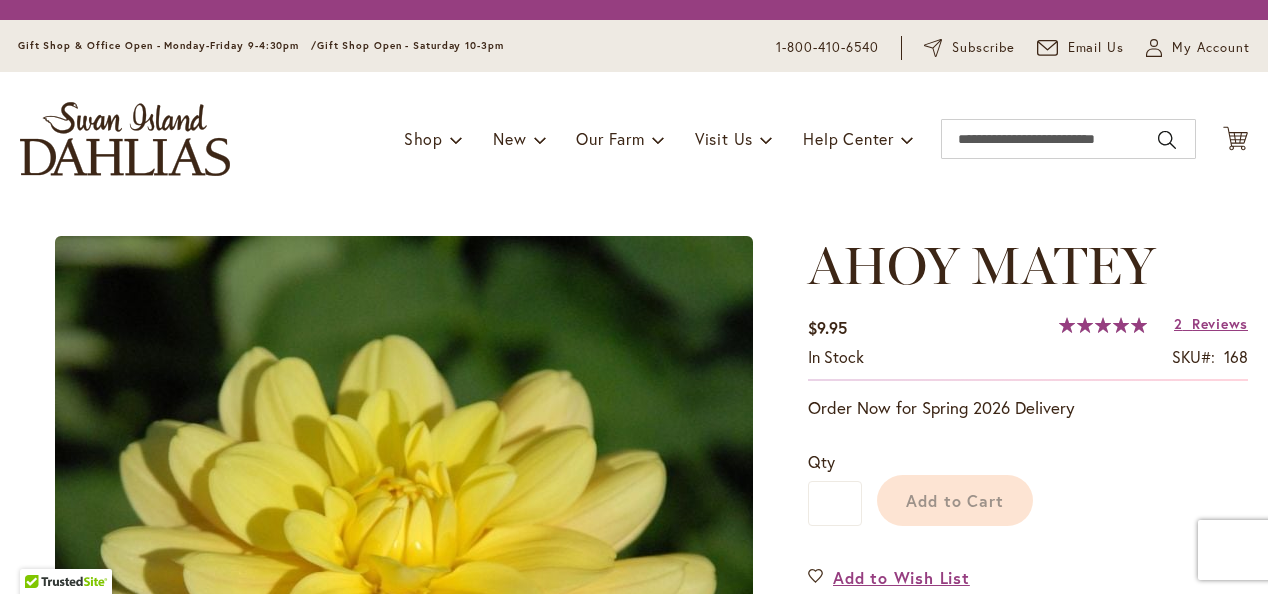 type on "*****" 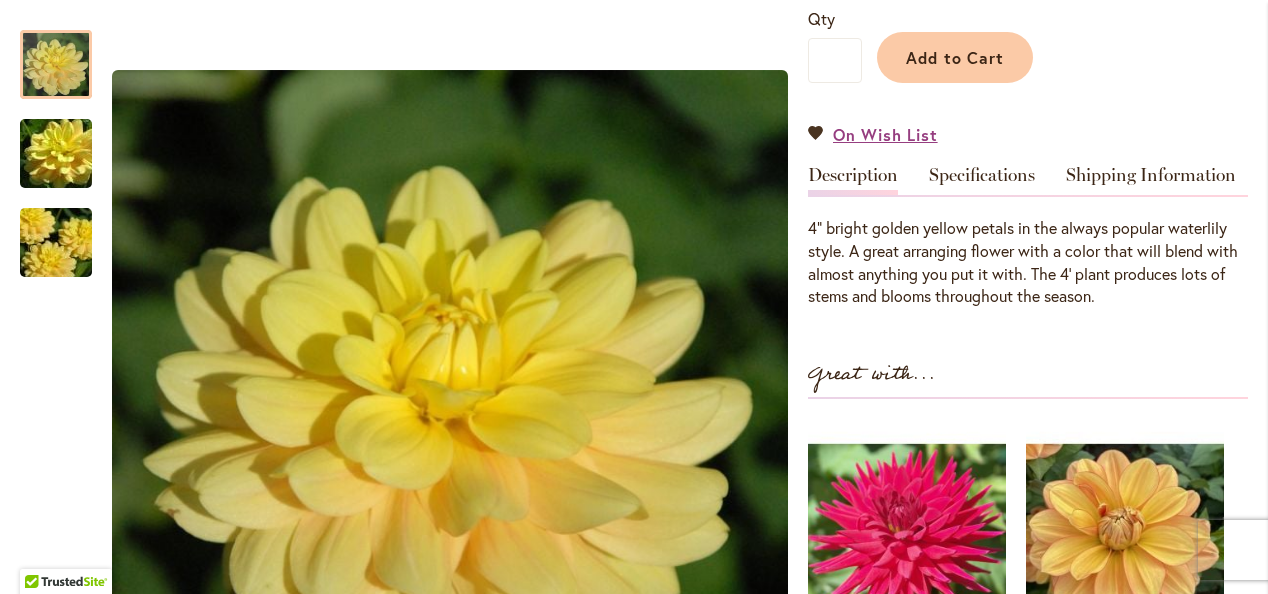scroll, scrollTop: 500, scrollLeft: 0, axis: vertical 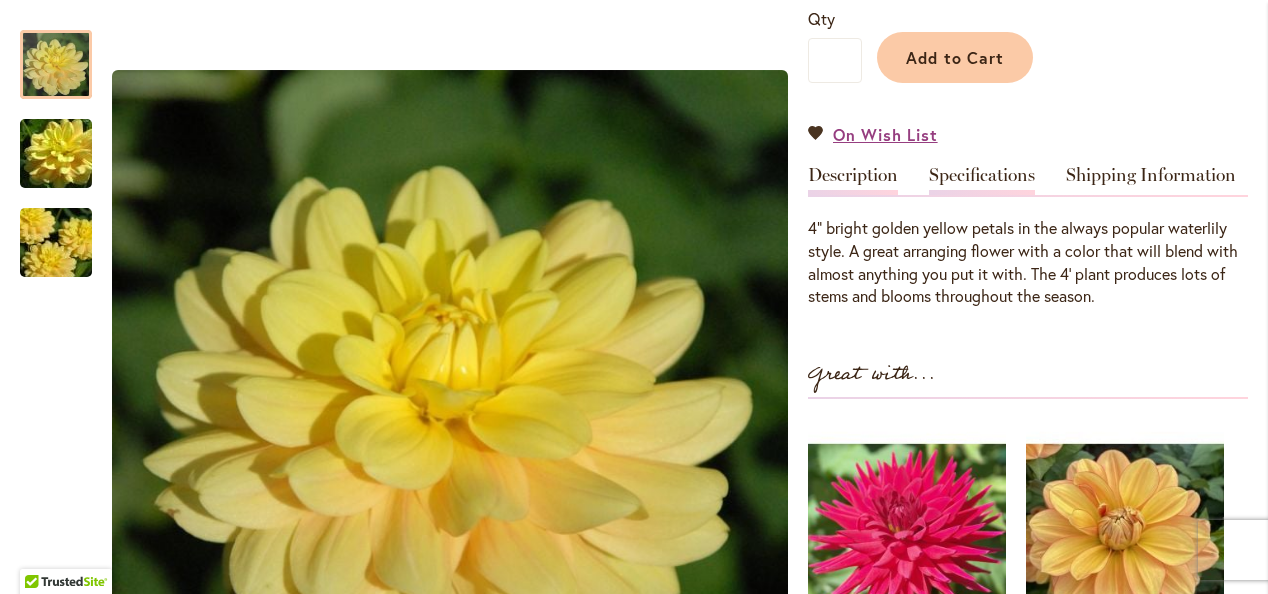 type on "**********" 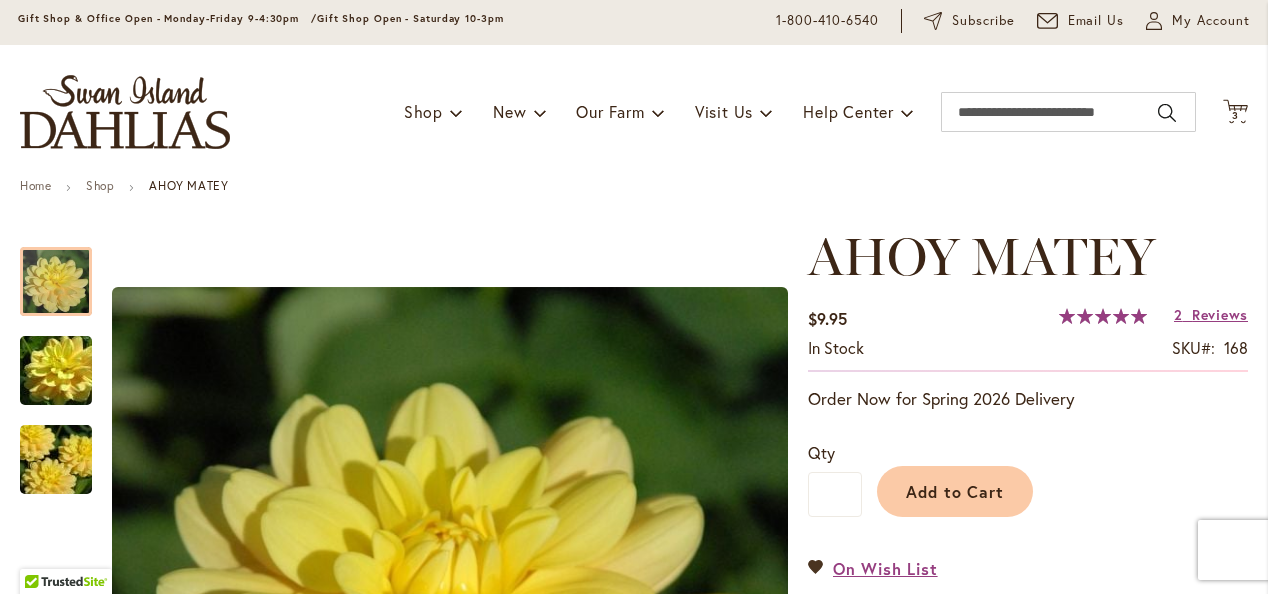 scroll, scrollTop: 65, scrollLeft: 0, axis: vertical 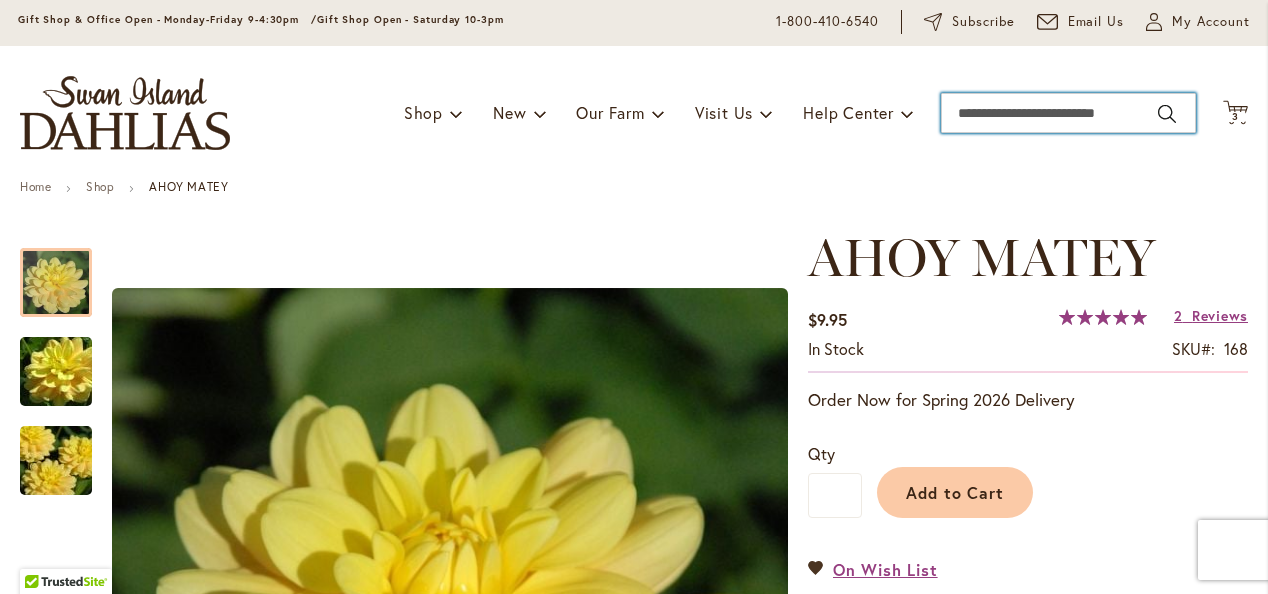 click on "Search" at bounding box center (1068, 113) 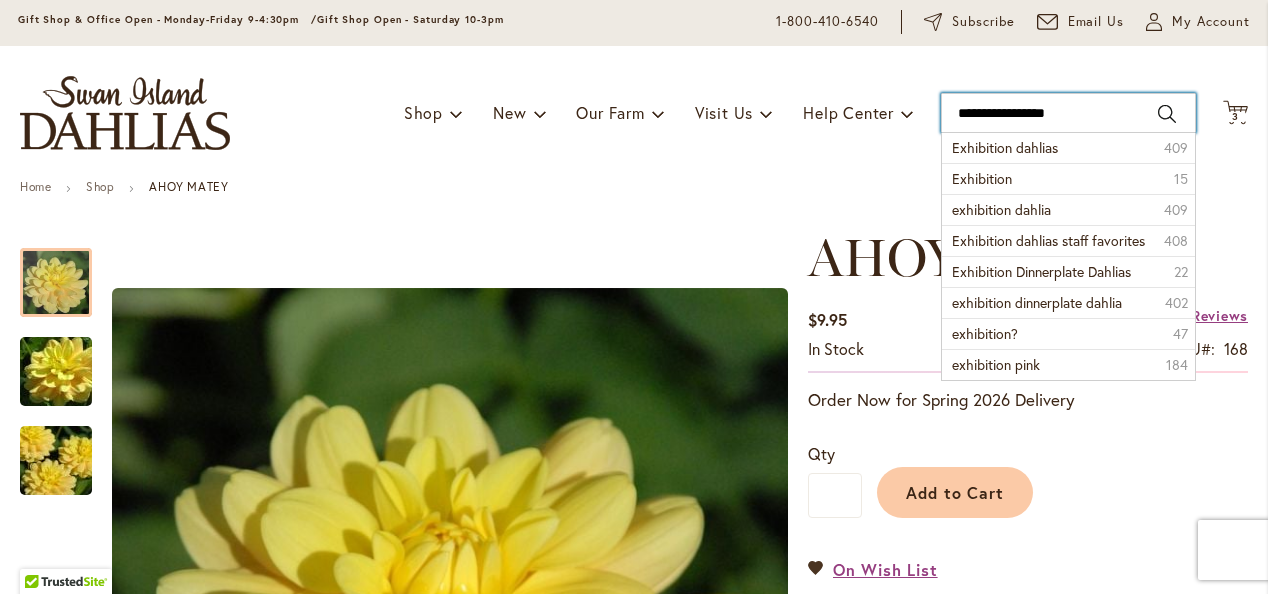 type on "**********" 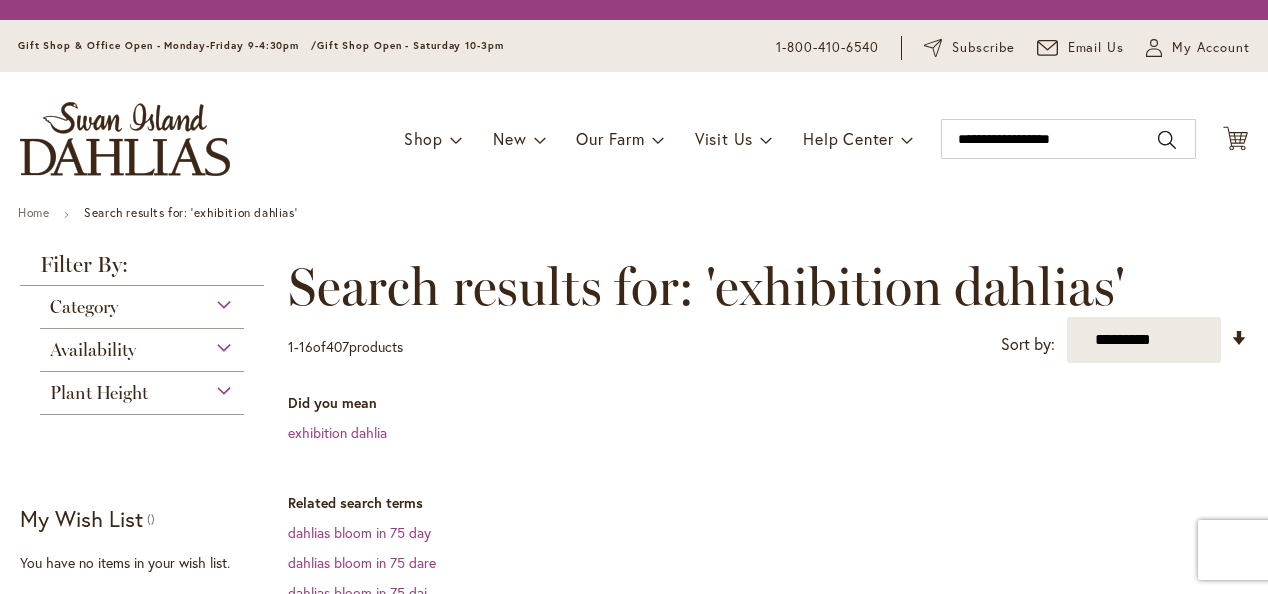 scroll, scrollTop: 0, scrollLeft: 0, axis: both 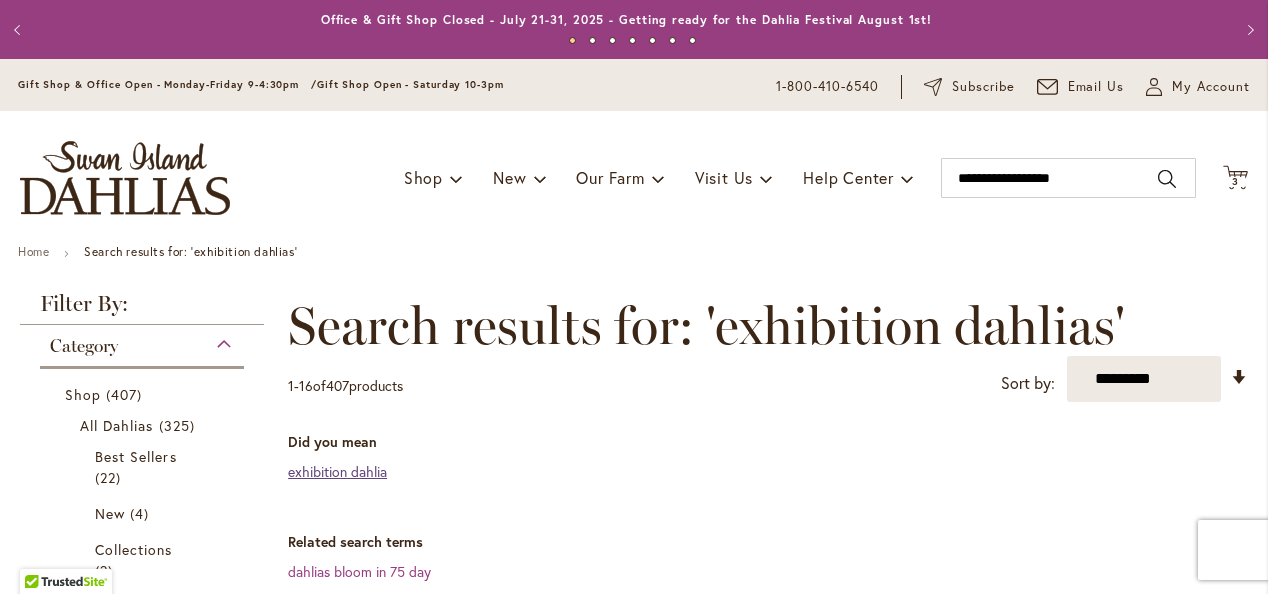 type on "**********" 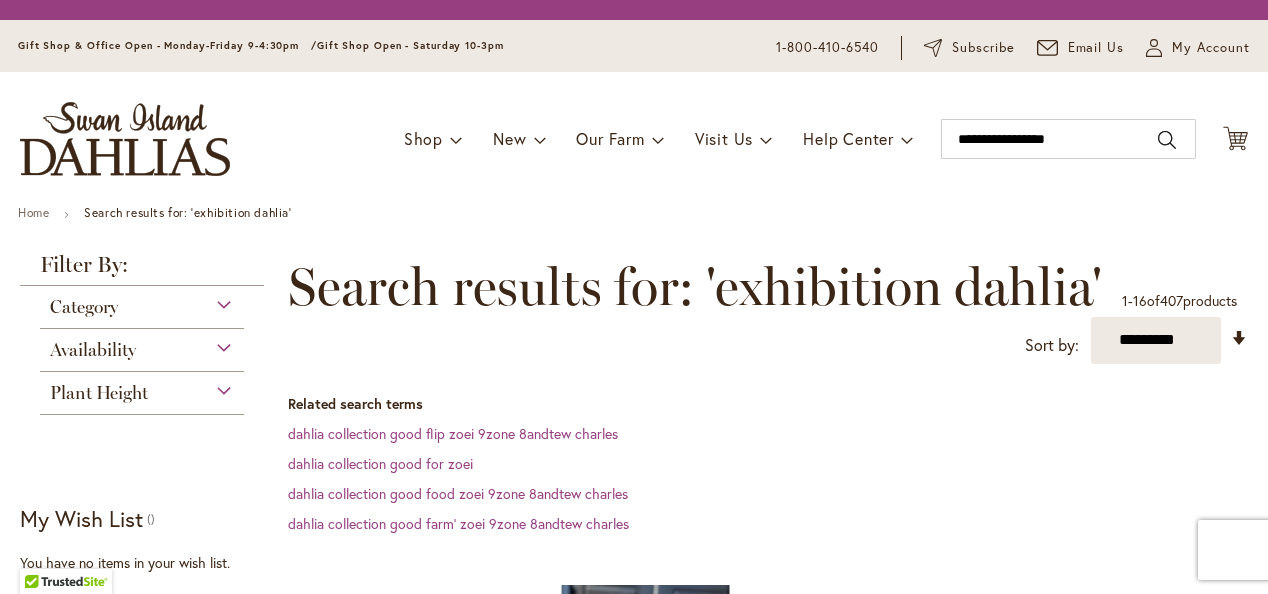 scroll, scrollTop: 0, scrollLeft: 0, axis: both 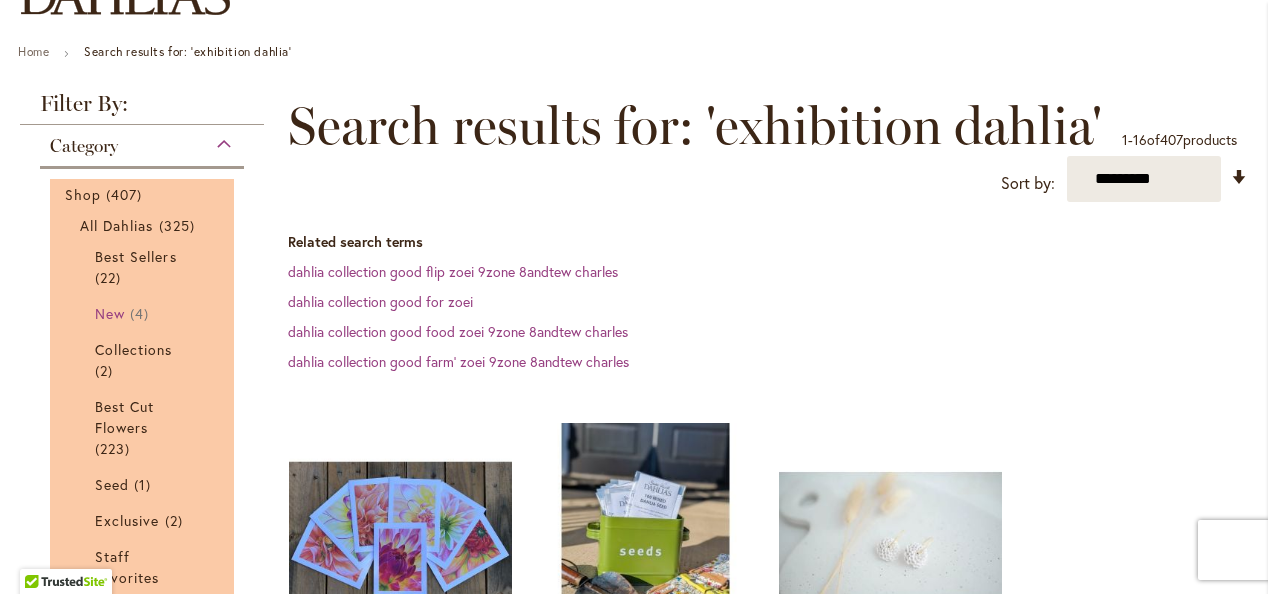 type on "**********" 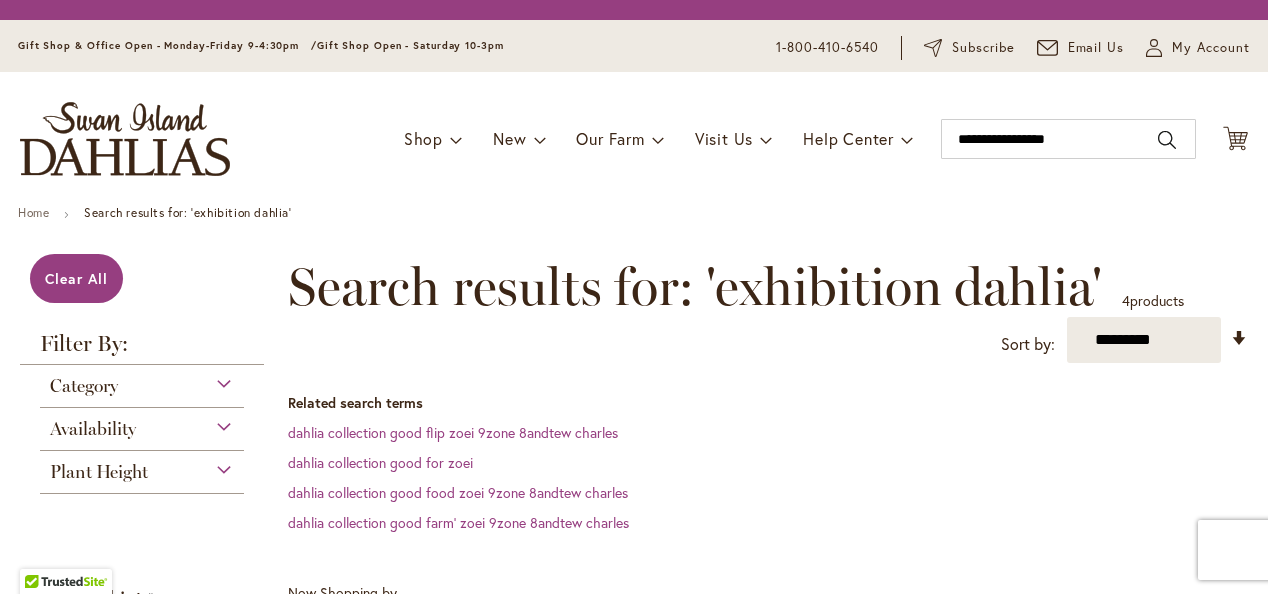 scroll, scrollTop: 0, scrollLeft: 0, axis: both 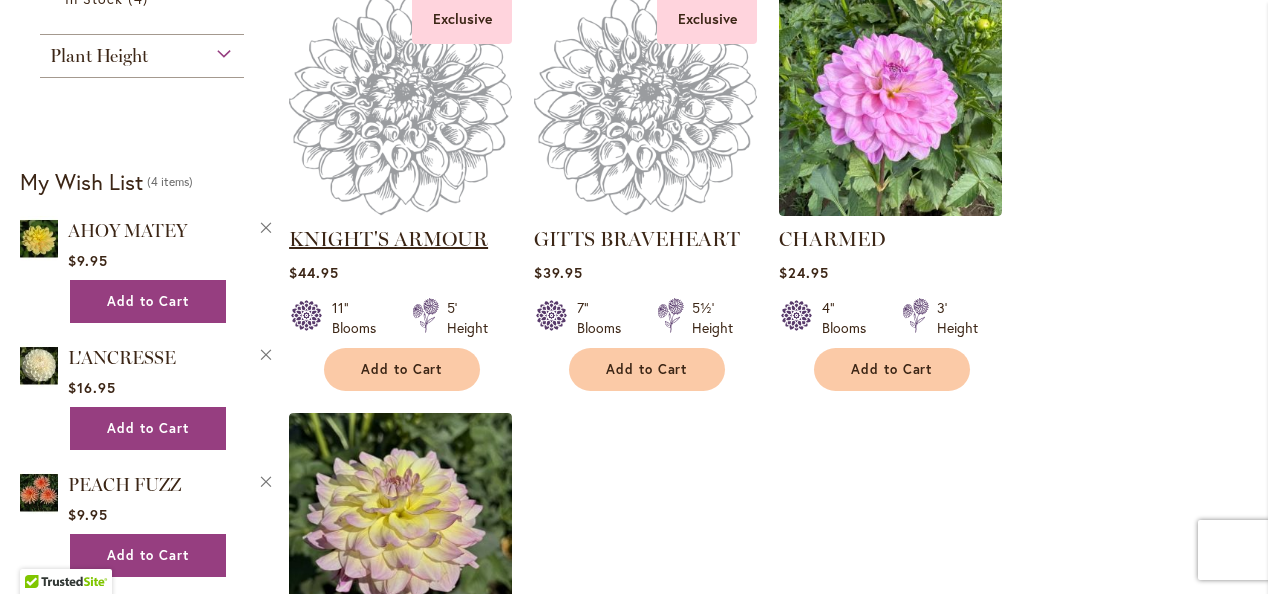 type on "**********" 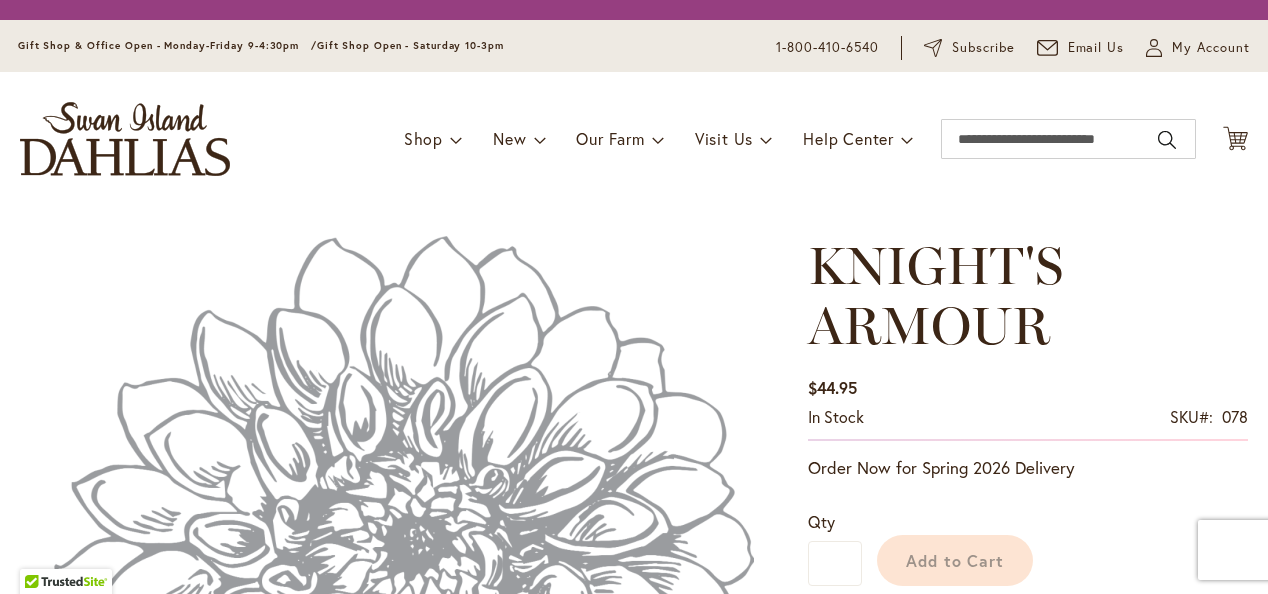 scroll, scrollTop: 0, scrollLeft: 0, axis: both 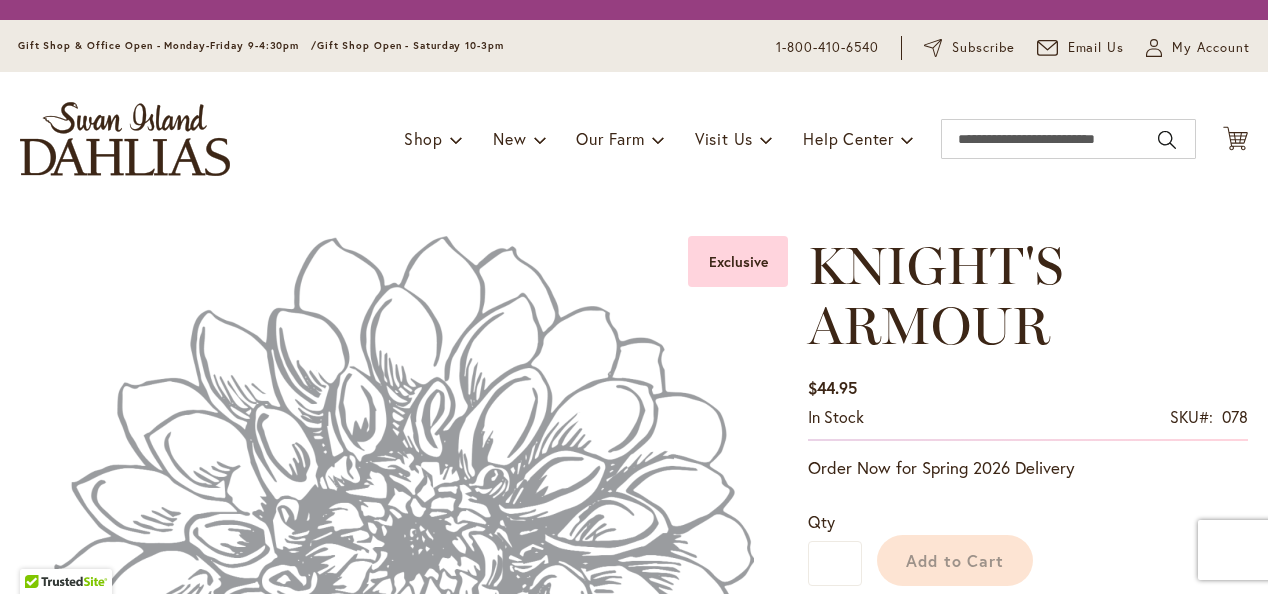 type on "*****" 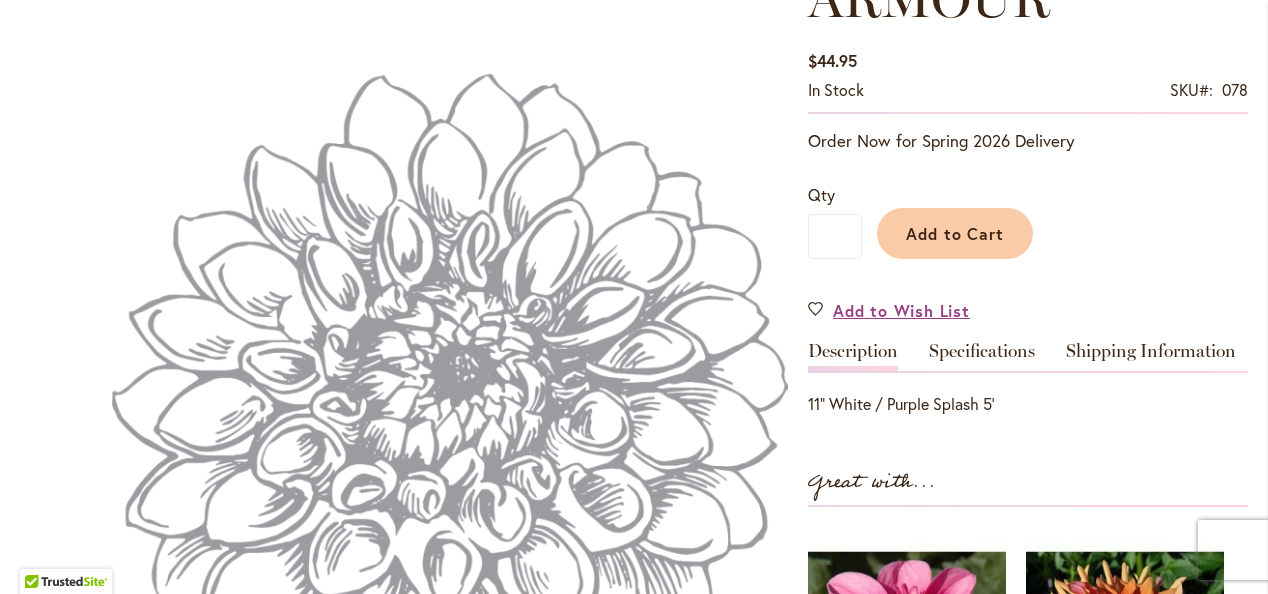 scroll, scrollTop: 0, scrollLeft: 0, axis: both 